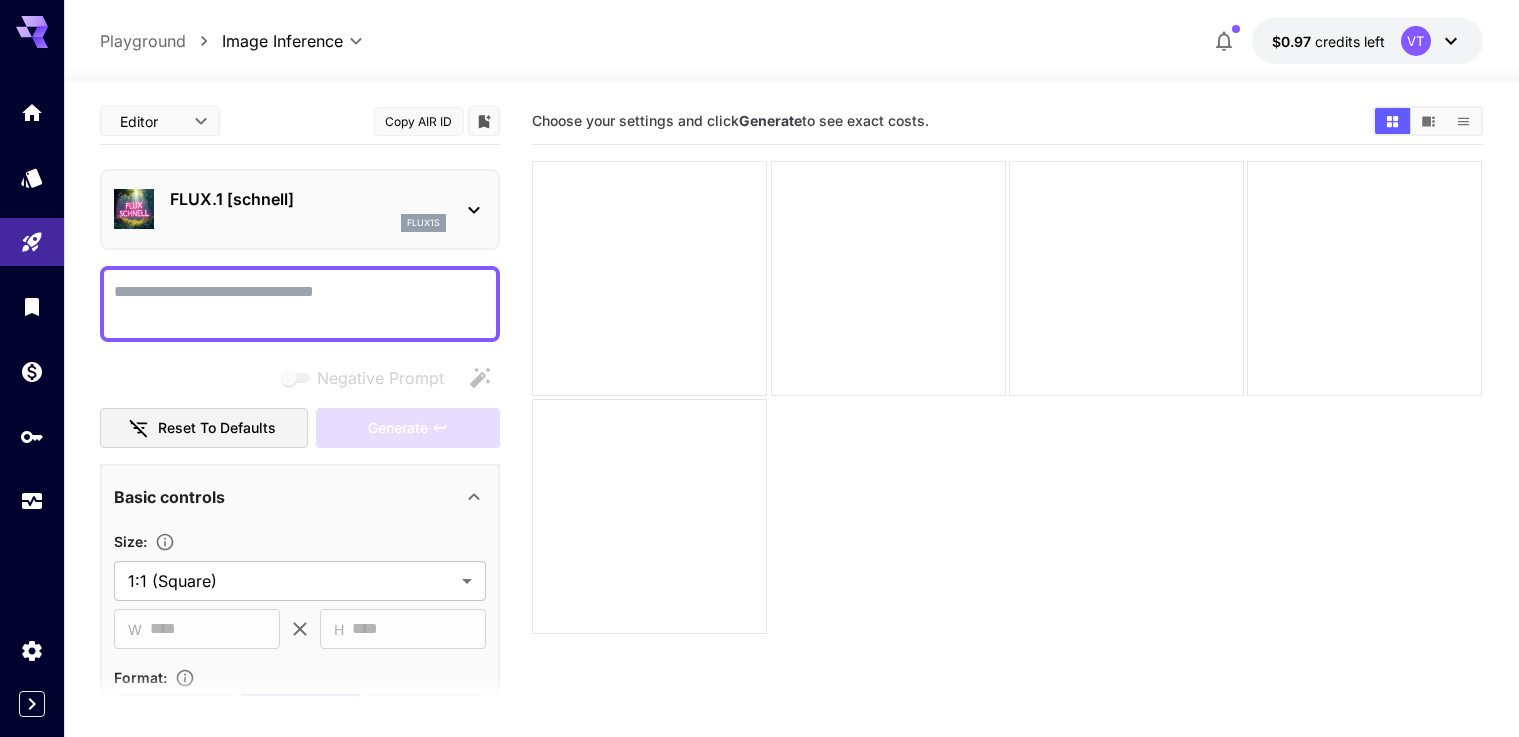 scroll, scrollTop: 0, scrollLeft: 0, axis: both 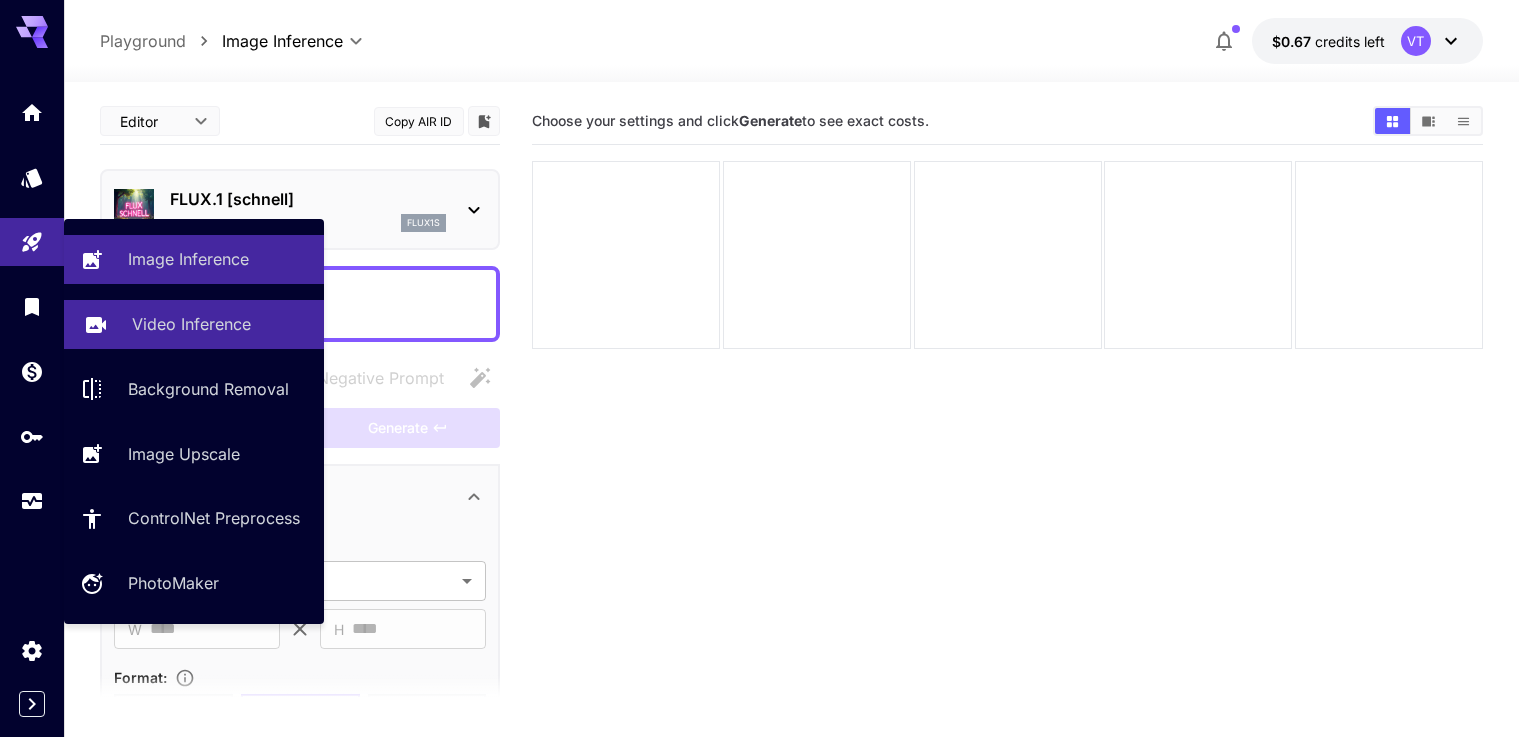 click on "Video Inference" at bounding box center [191, 324] 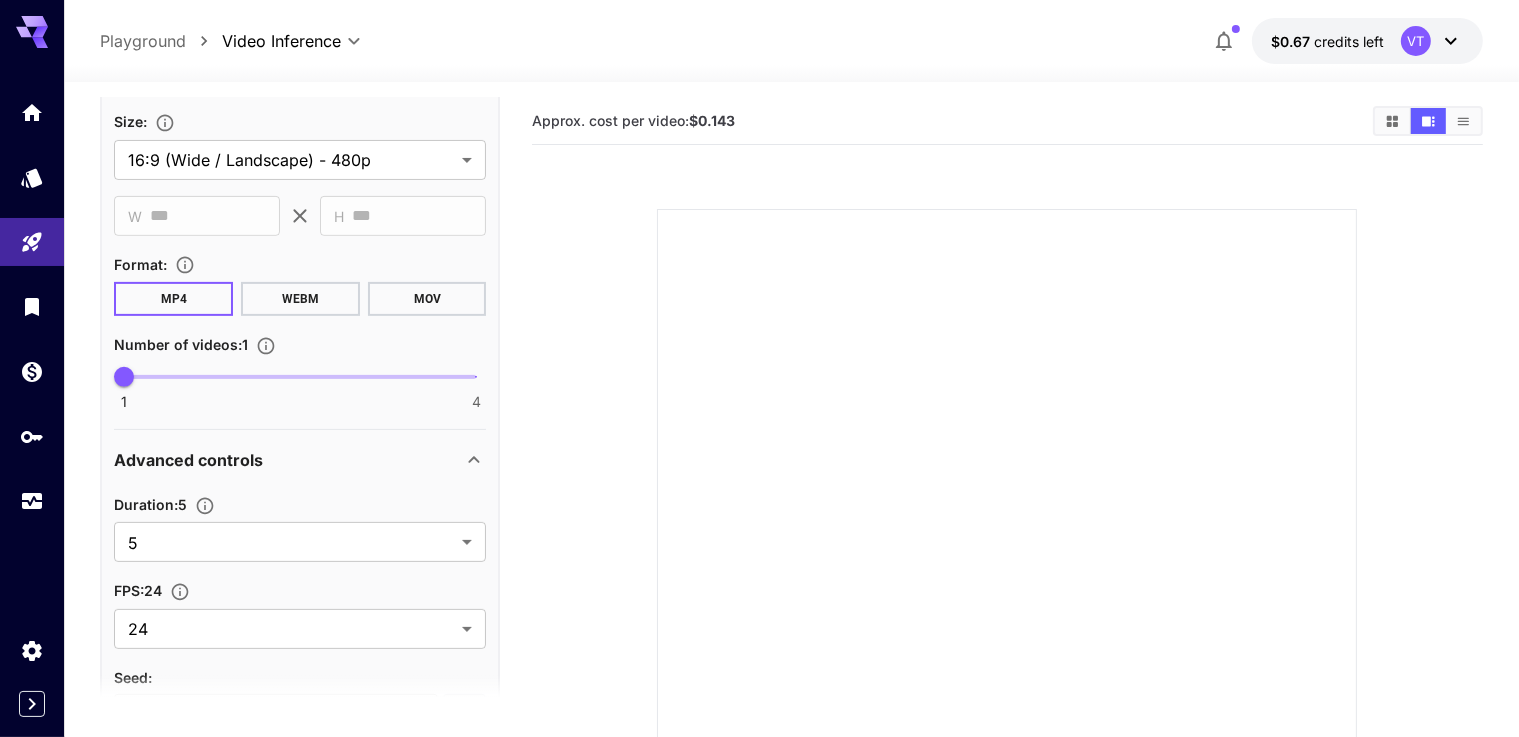 scroll, scrollTop: 800, scrollLeft: 0, axis: vertical 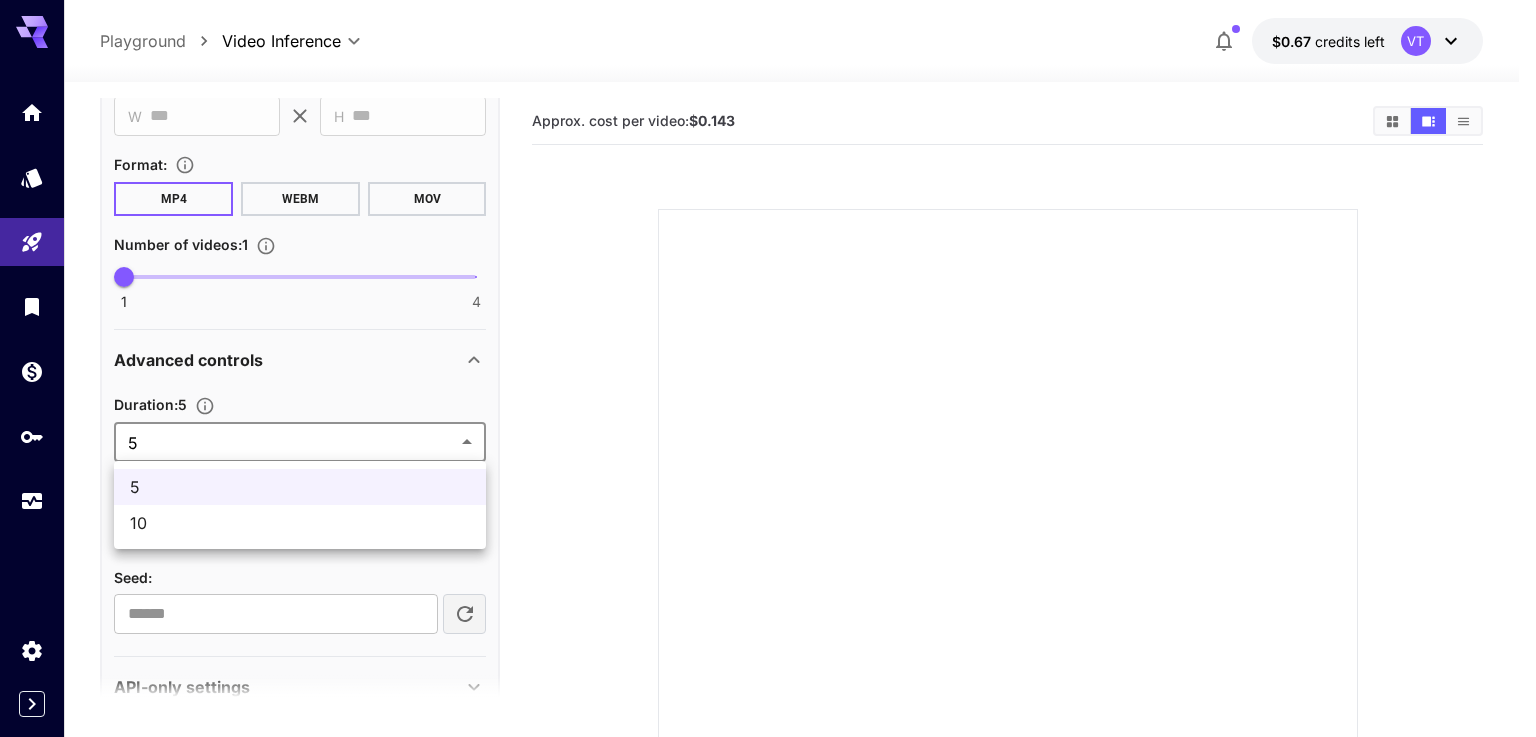 click on "**********" at bounding box center [768, 484] 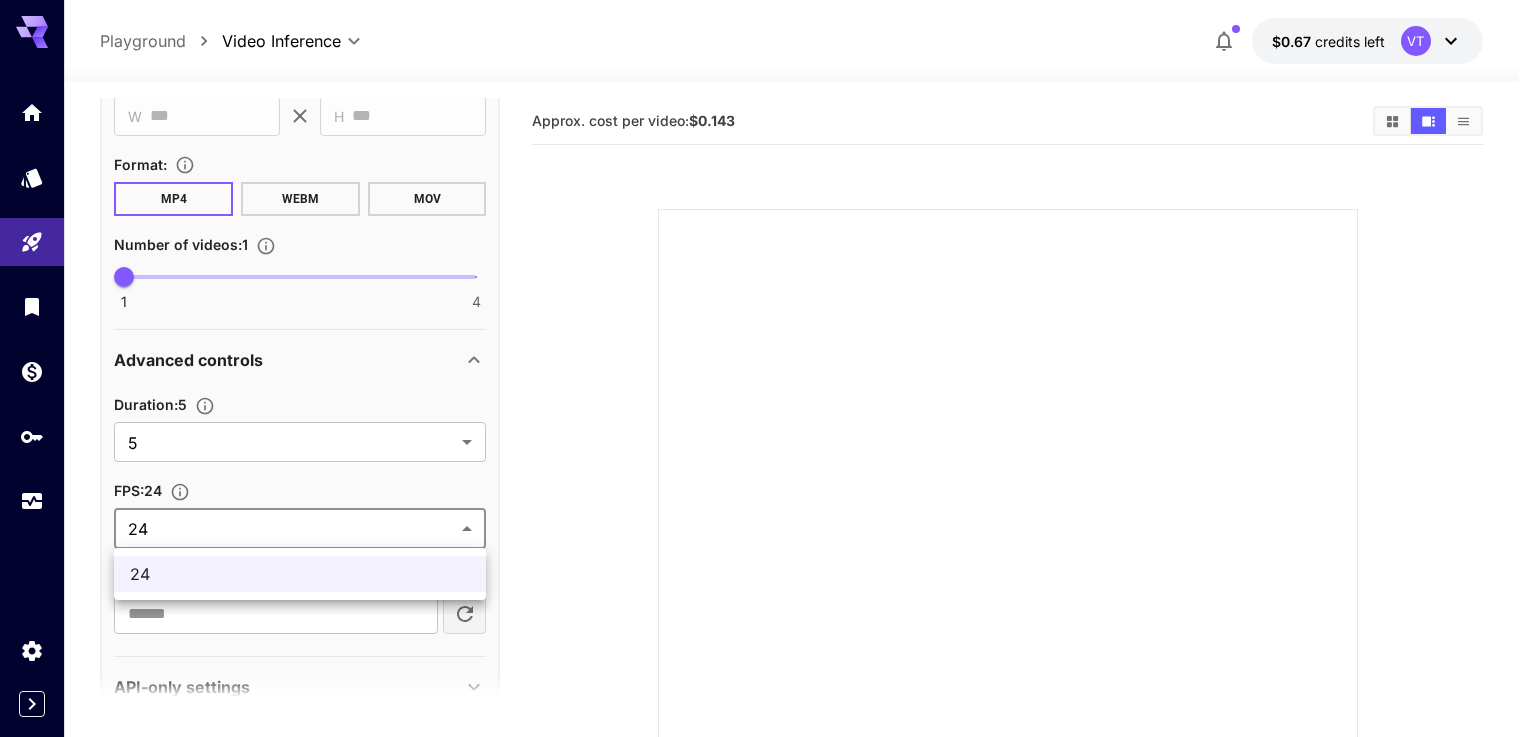 click on "**********" at bounding box center [768, 484] 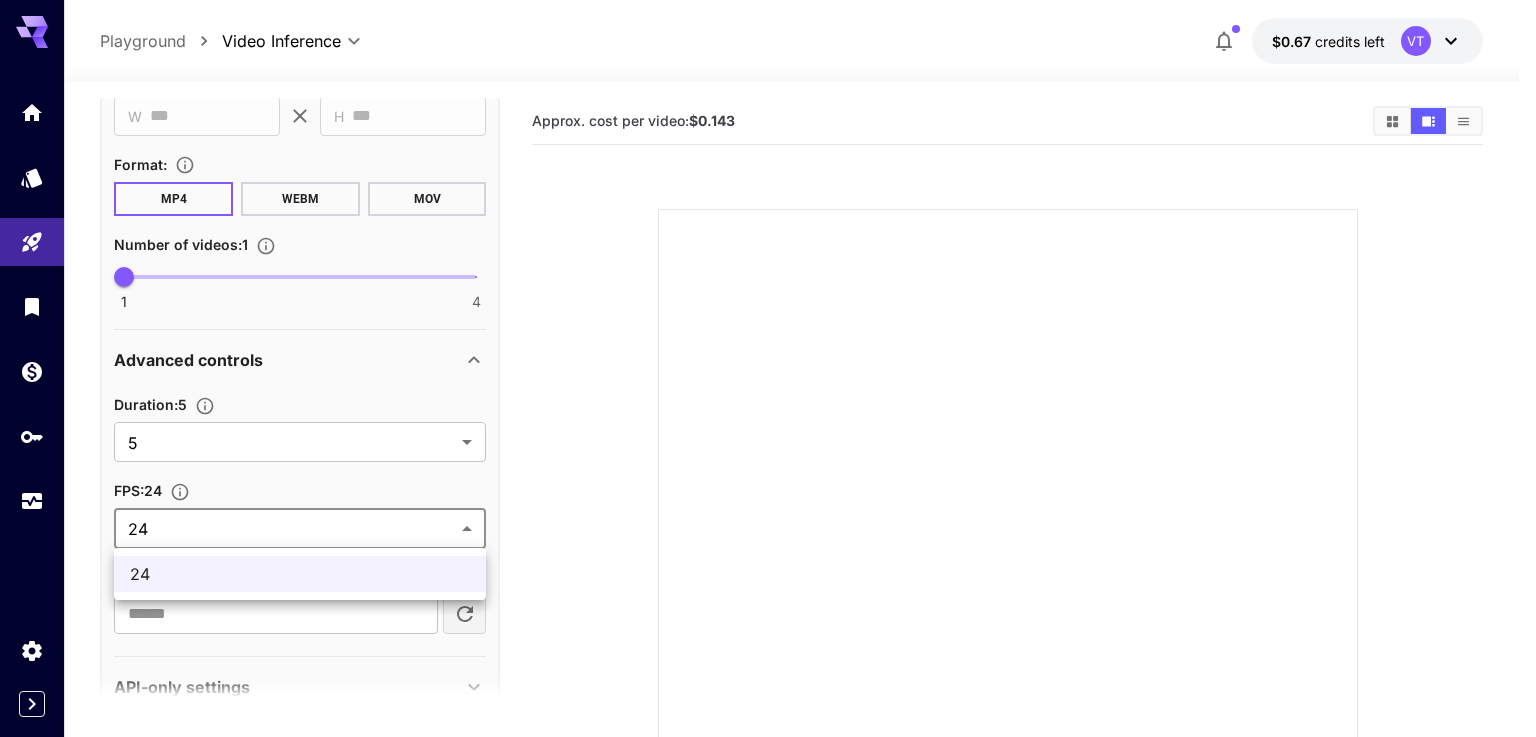 click at bounding box center [768, 368] 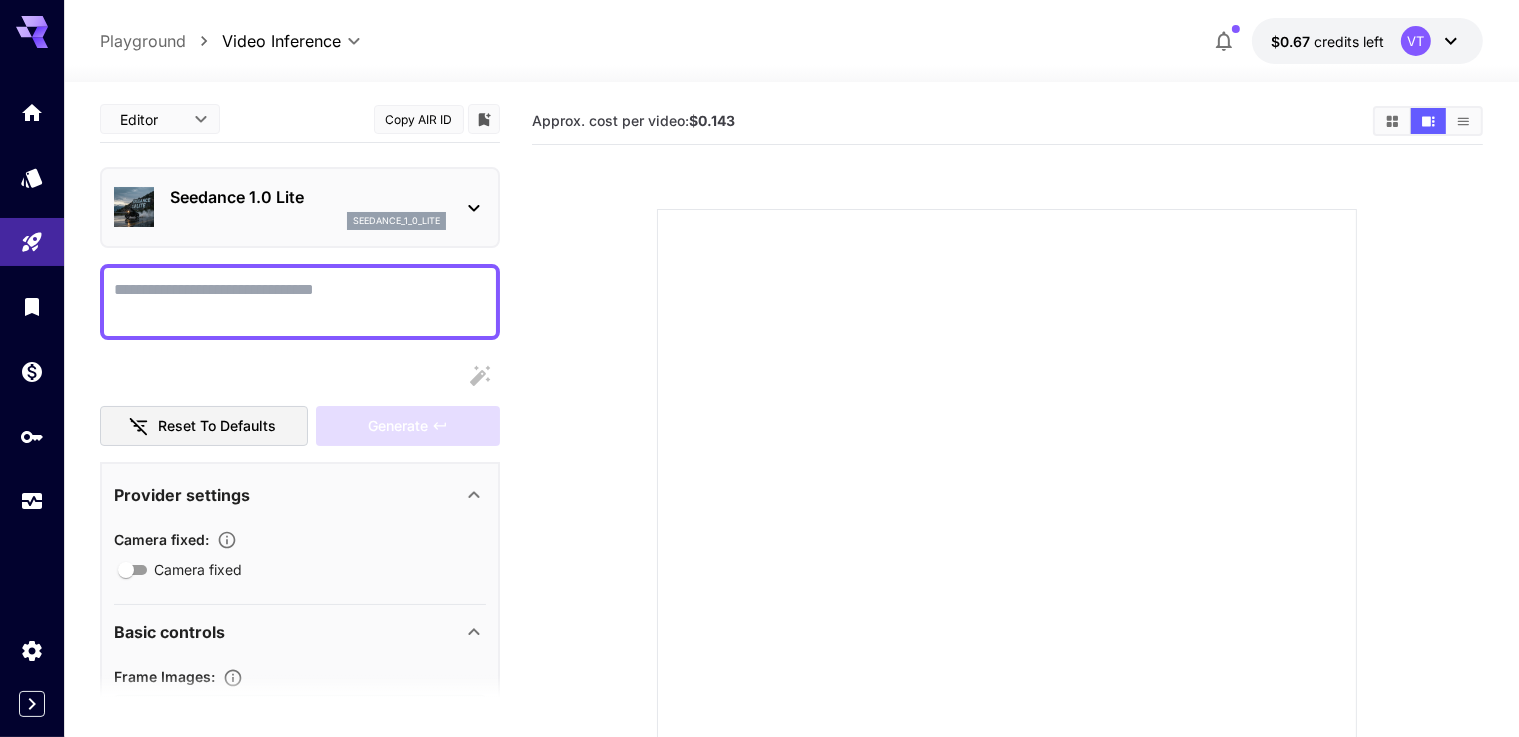scroll, scrollTop: 0, scrollLeft: 0, axis: both 